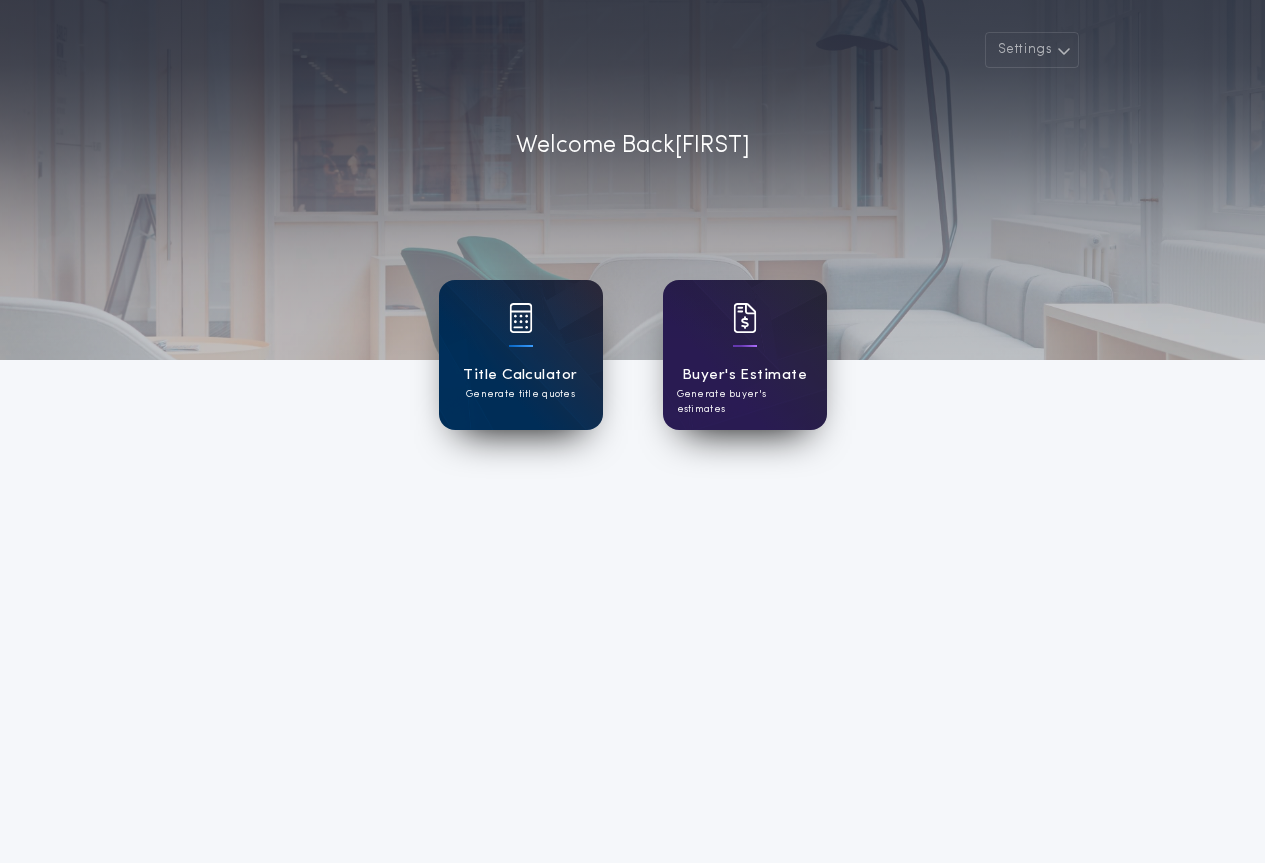 scroll, scrollTop: 0, scrollLeft: 0, axis: both 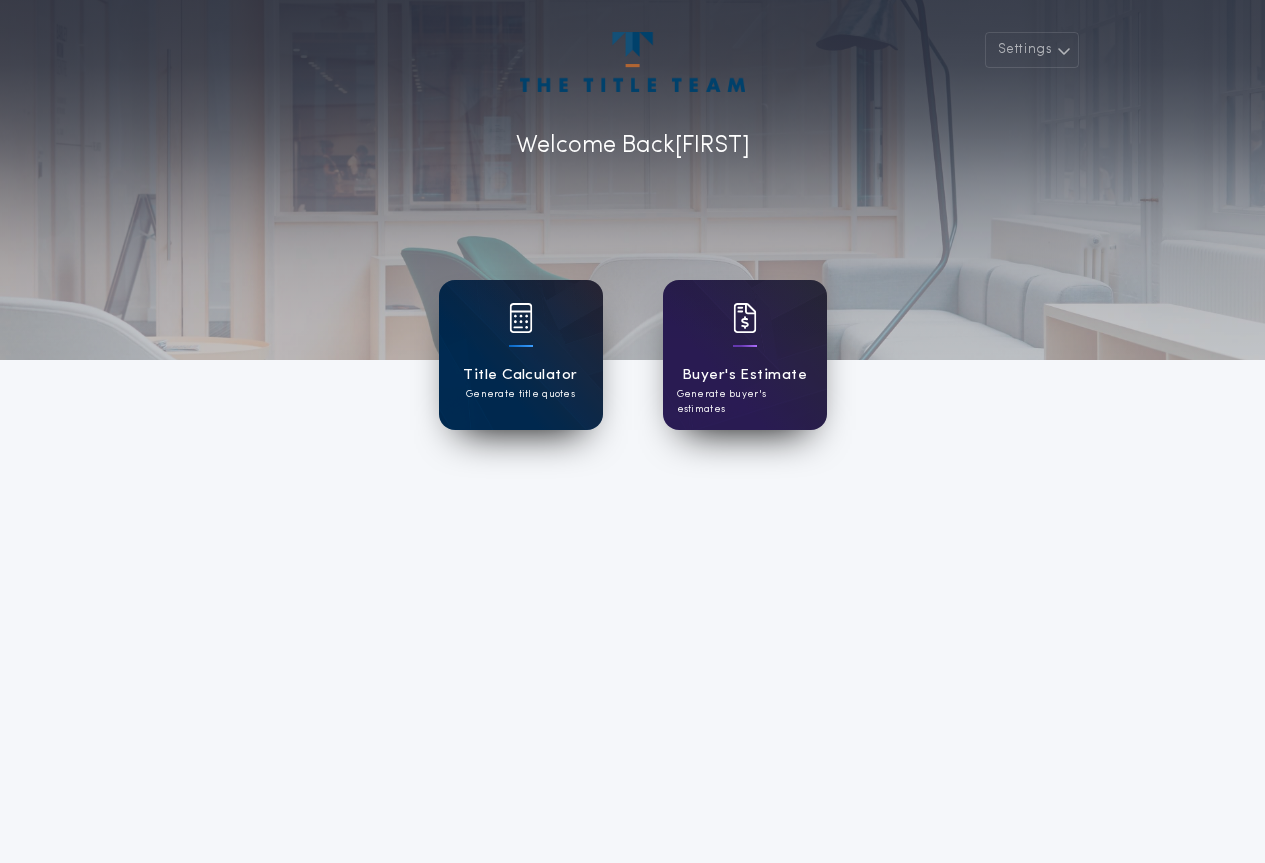 click on "Title Calculator Generate title quotes" at bounding box center [521, 355] 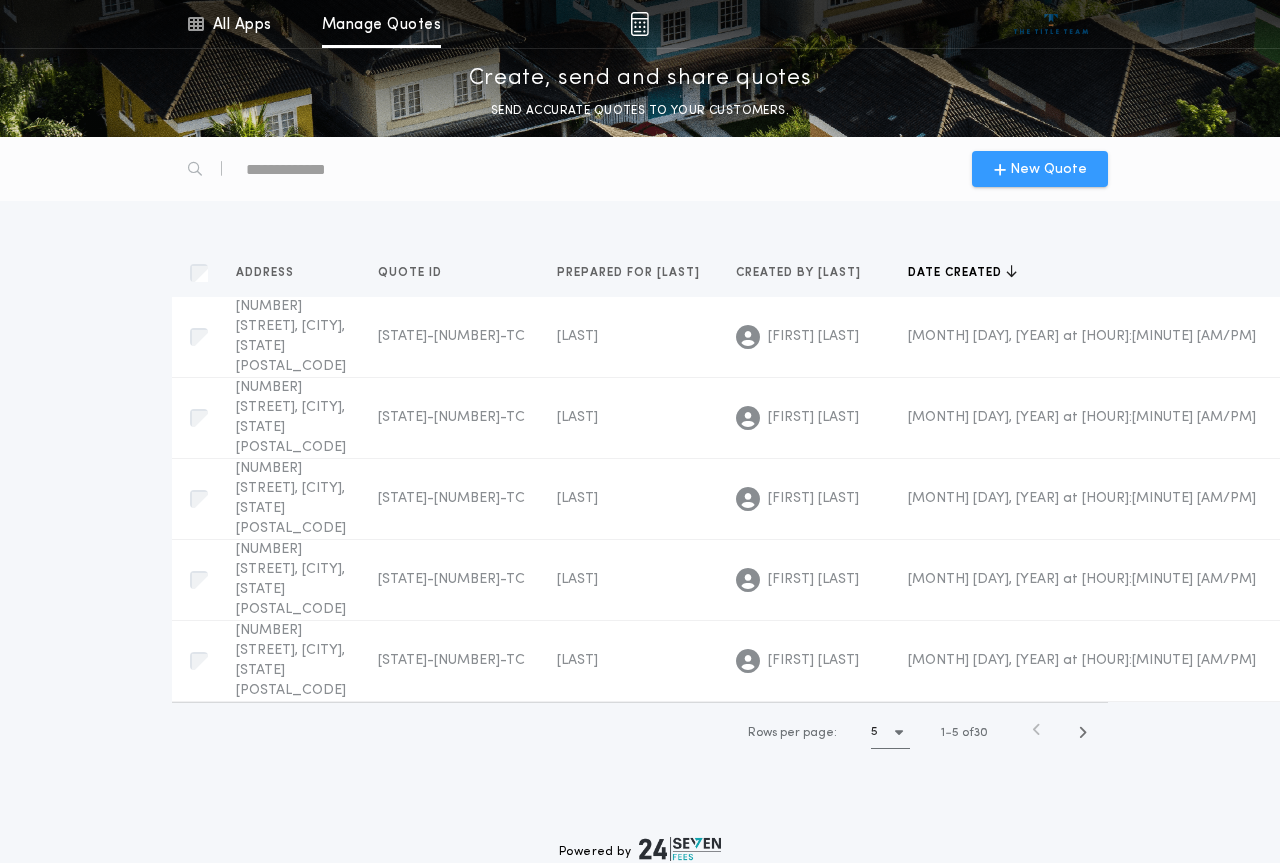 click on "New Quote" at bounding box center [1048, 169] 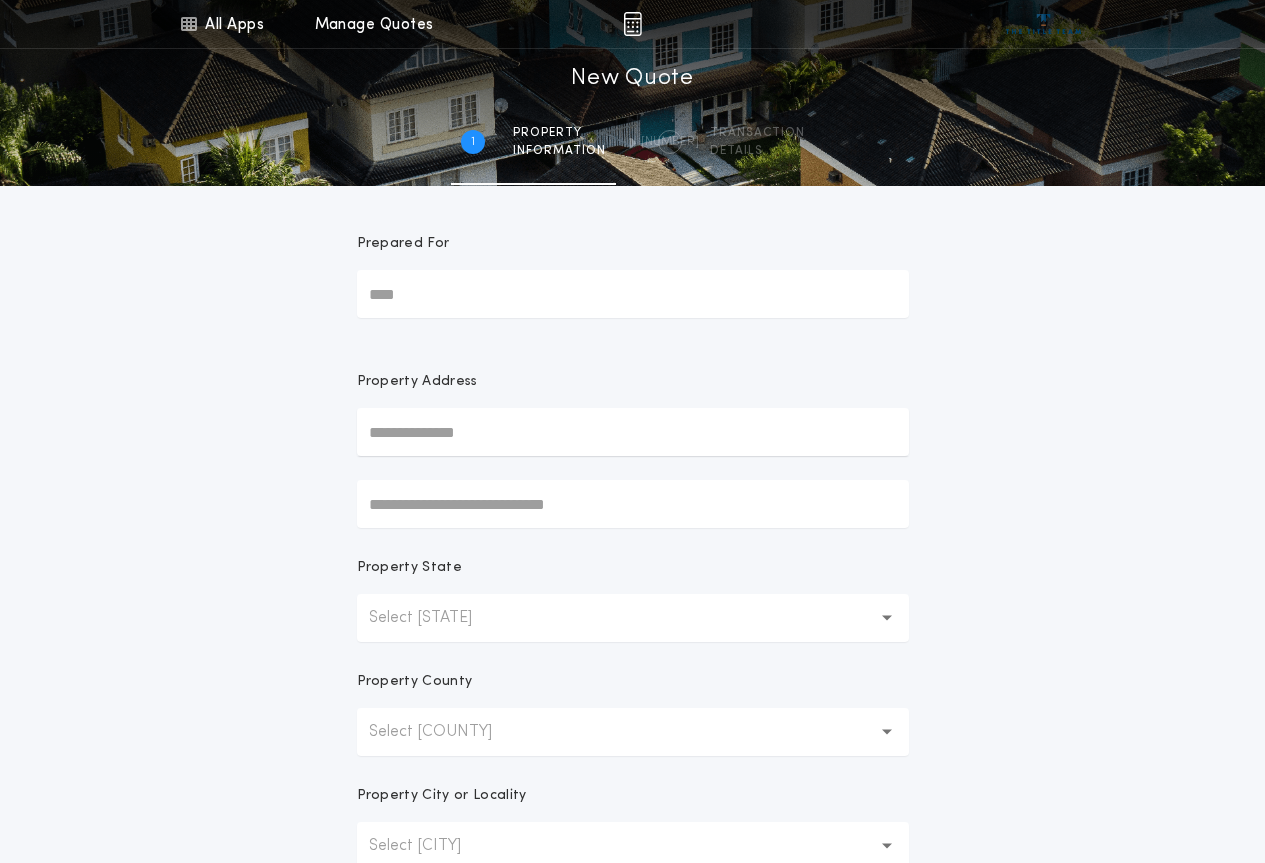 click on "Prepared For" at bounding box center (633, 294) 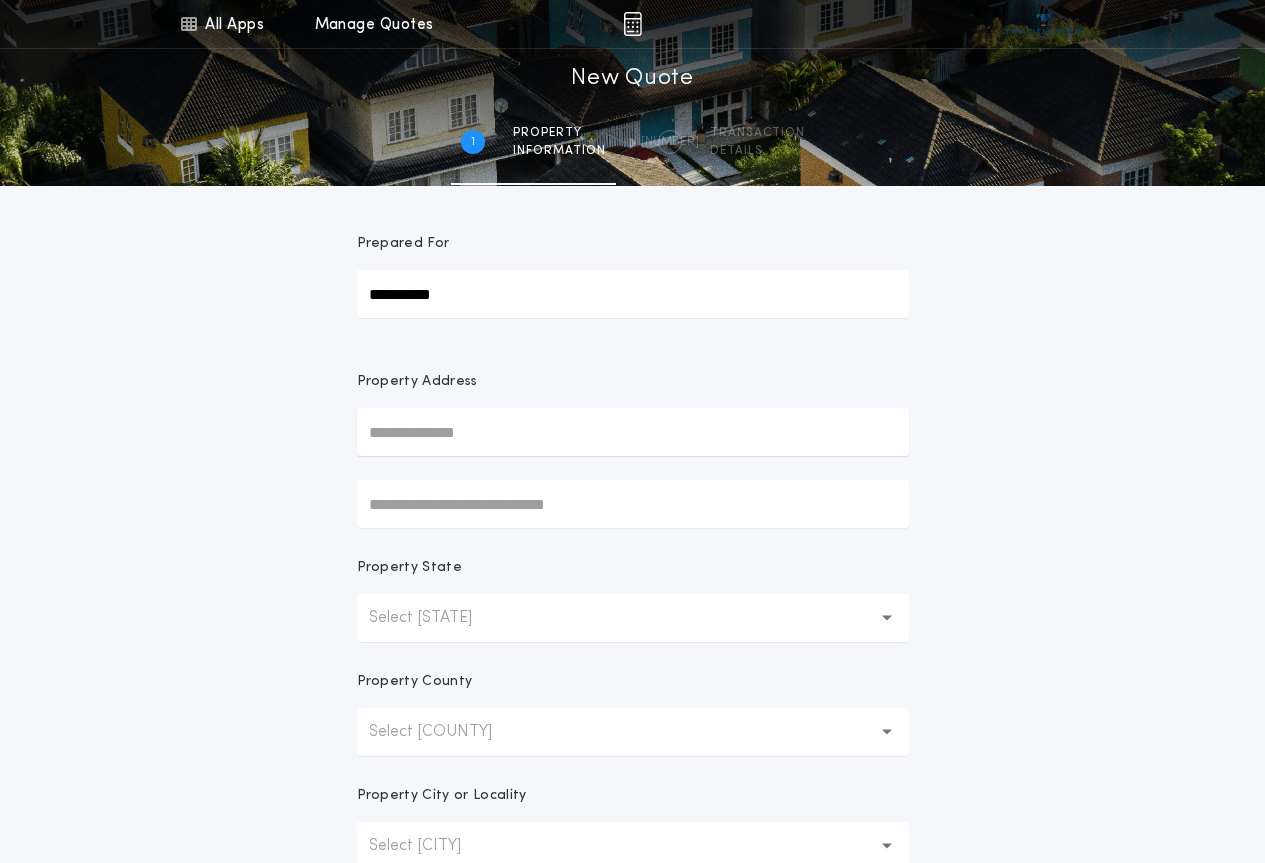 type on "**********" 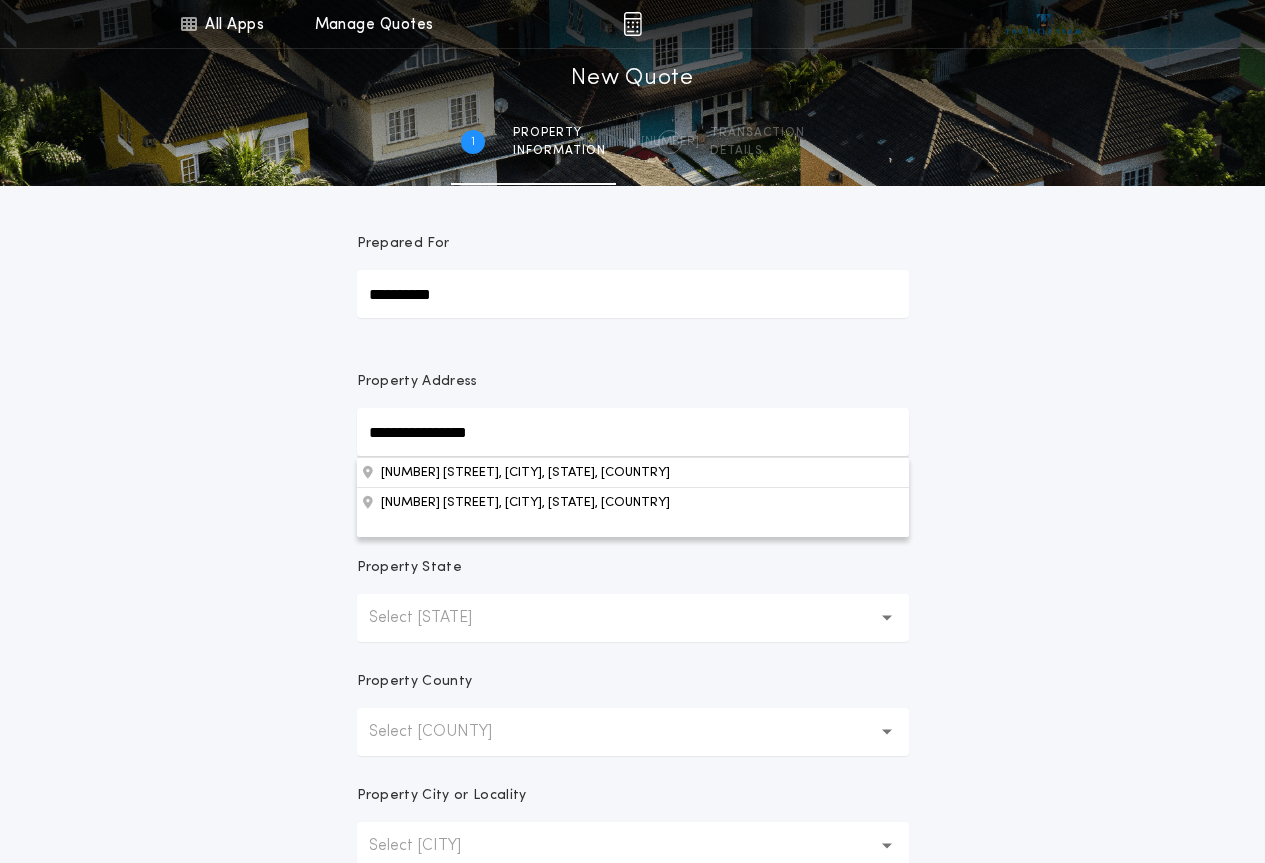 type on "**********" 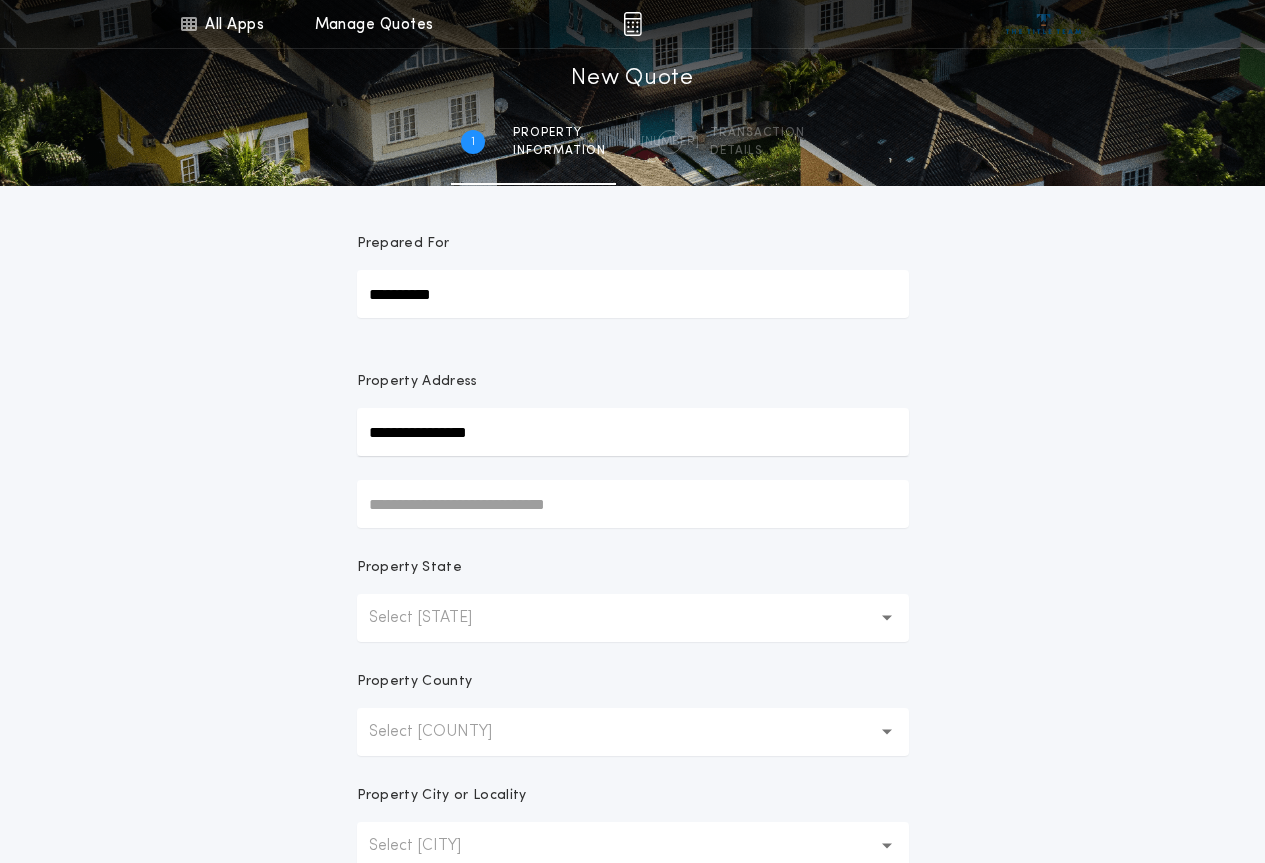 click on "**********" at bounding box center (632, 571) 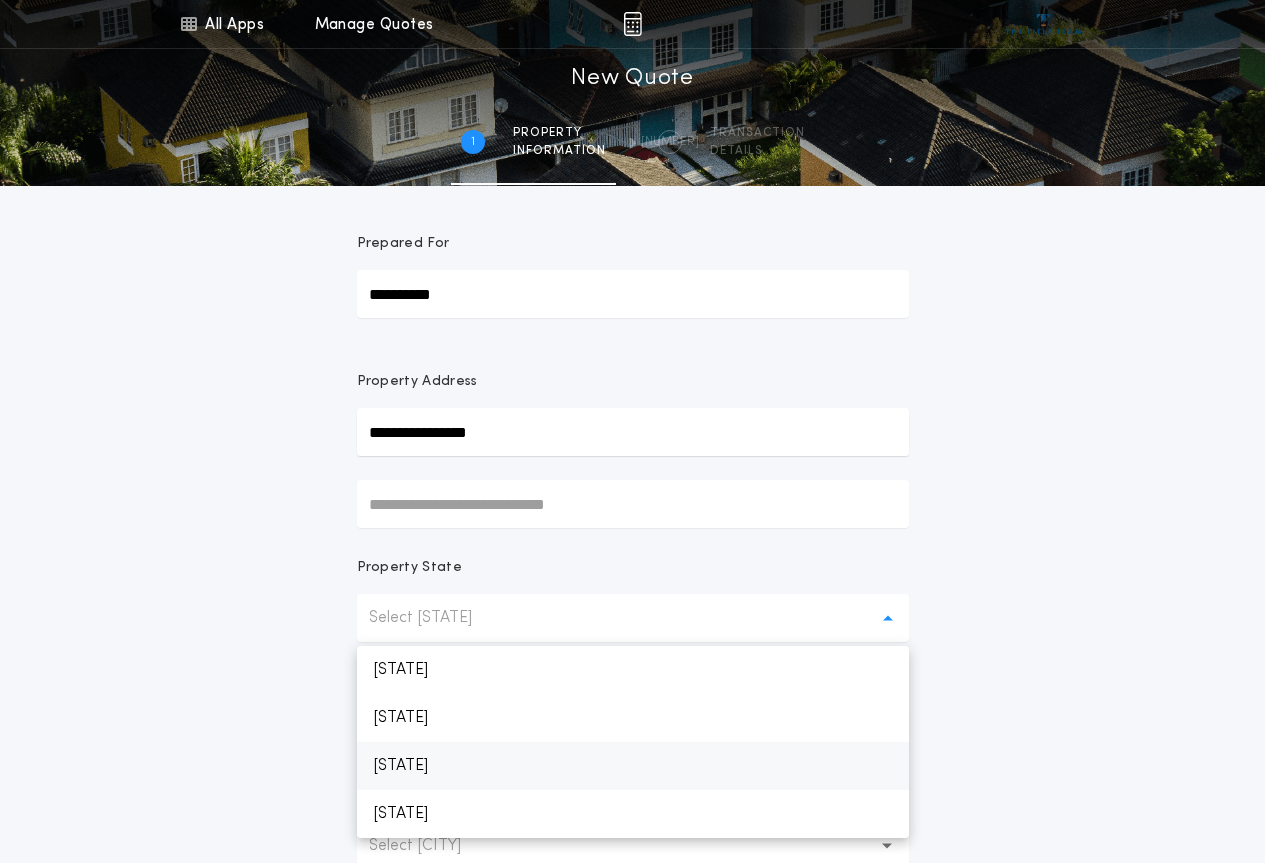 click on "[STATE]" at bounding box center [633, 766] 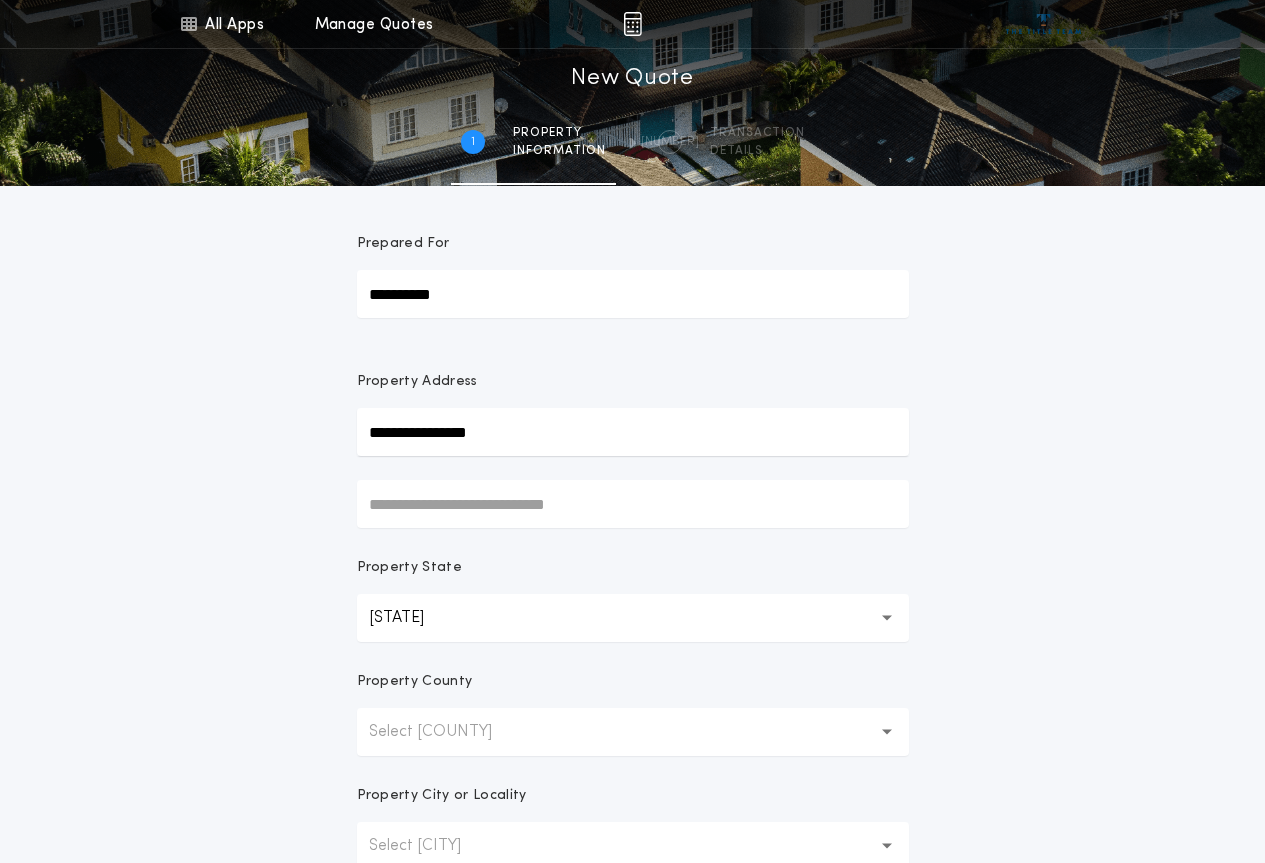 click on "Select [COUNTY]" at bounding box center (633, 732) 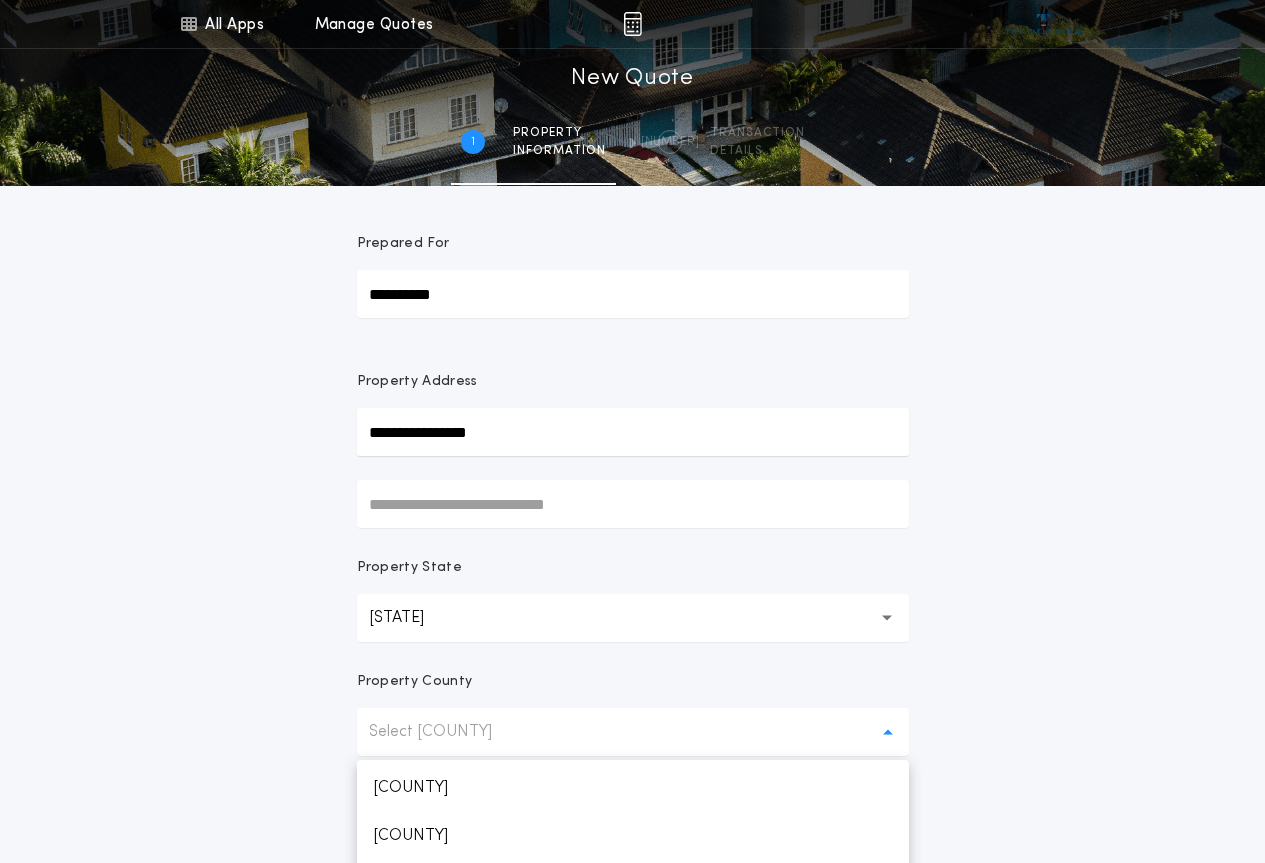 scroll, scrollTop: 900, scrollLeft: 0, axis: vertical 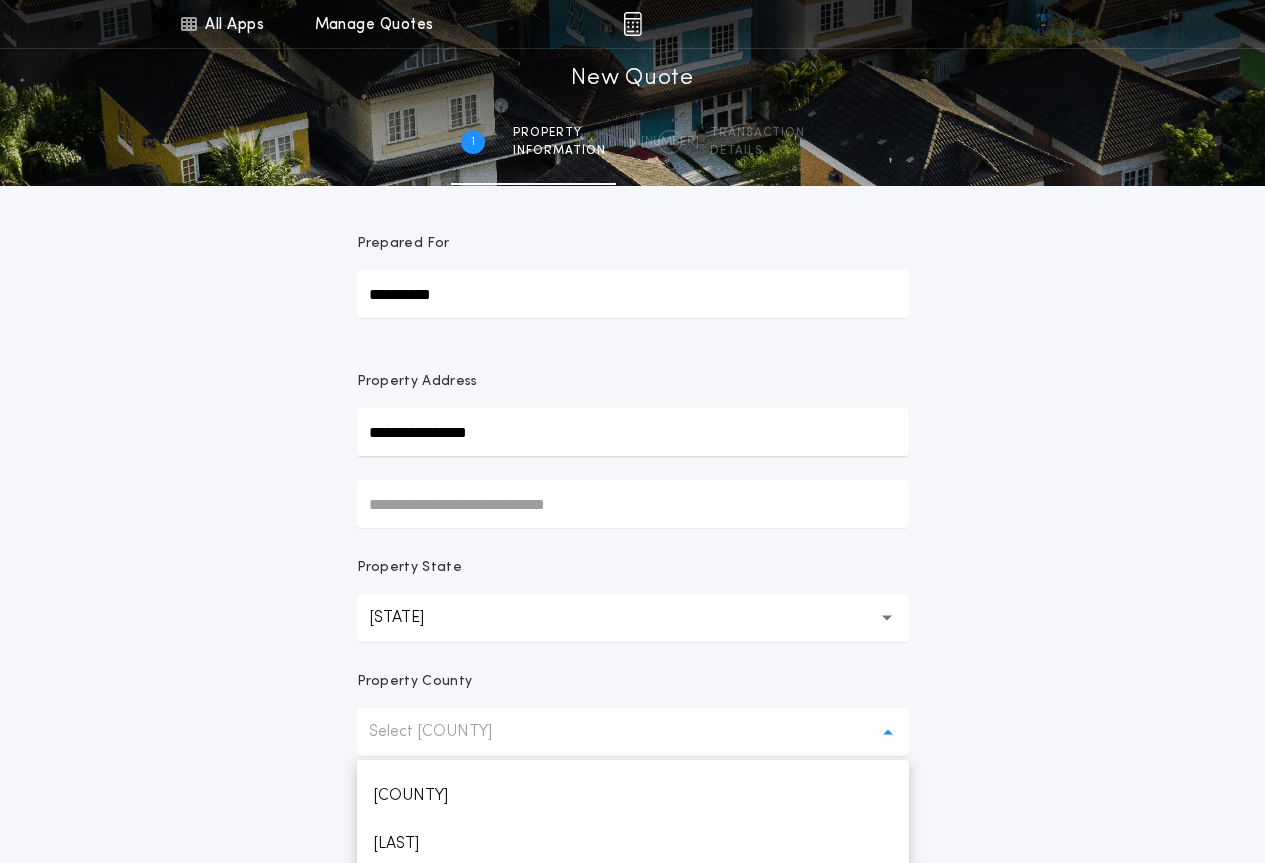 click on "**********" at bounding box center [632, 571] 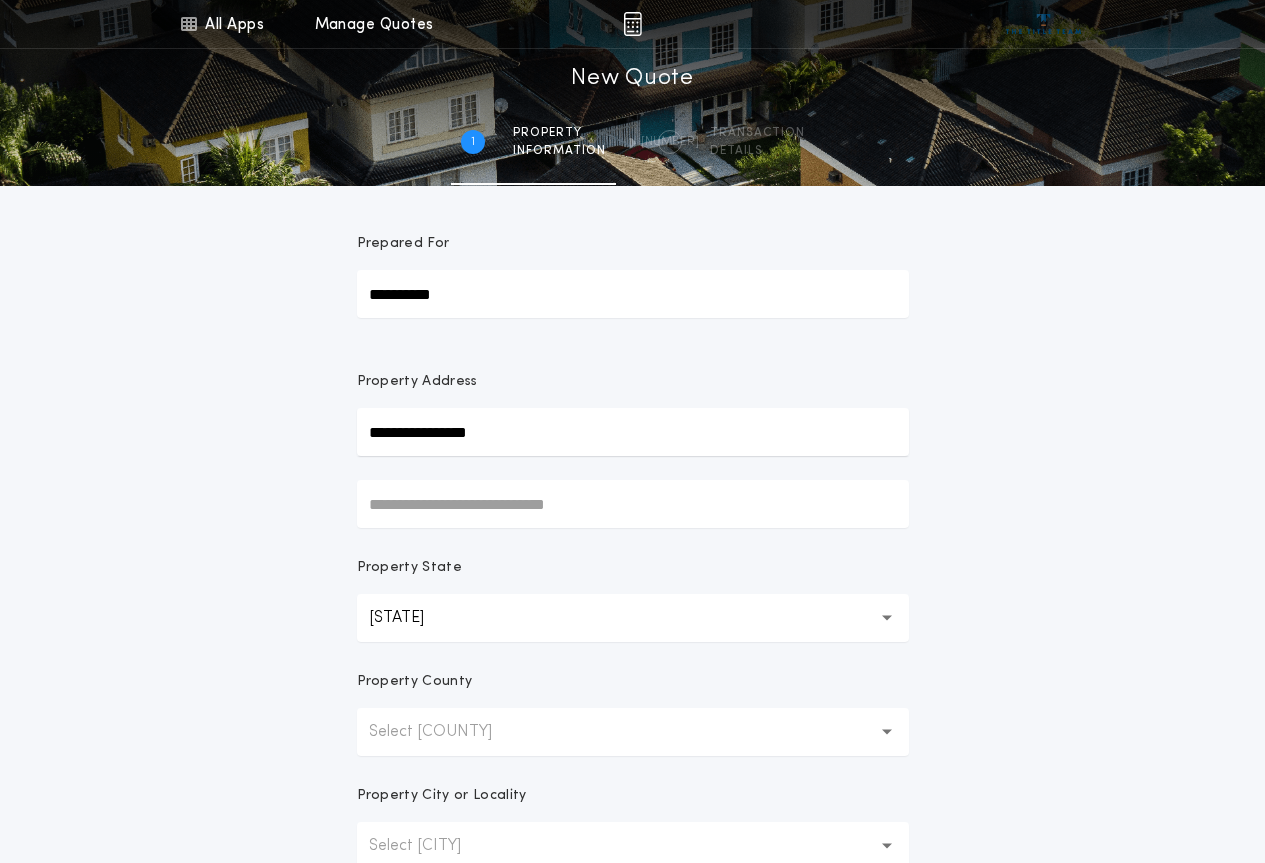 scroll, scrollTop: 300, scrollLeft: 0, axis: vertical 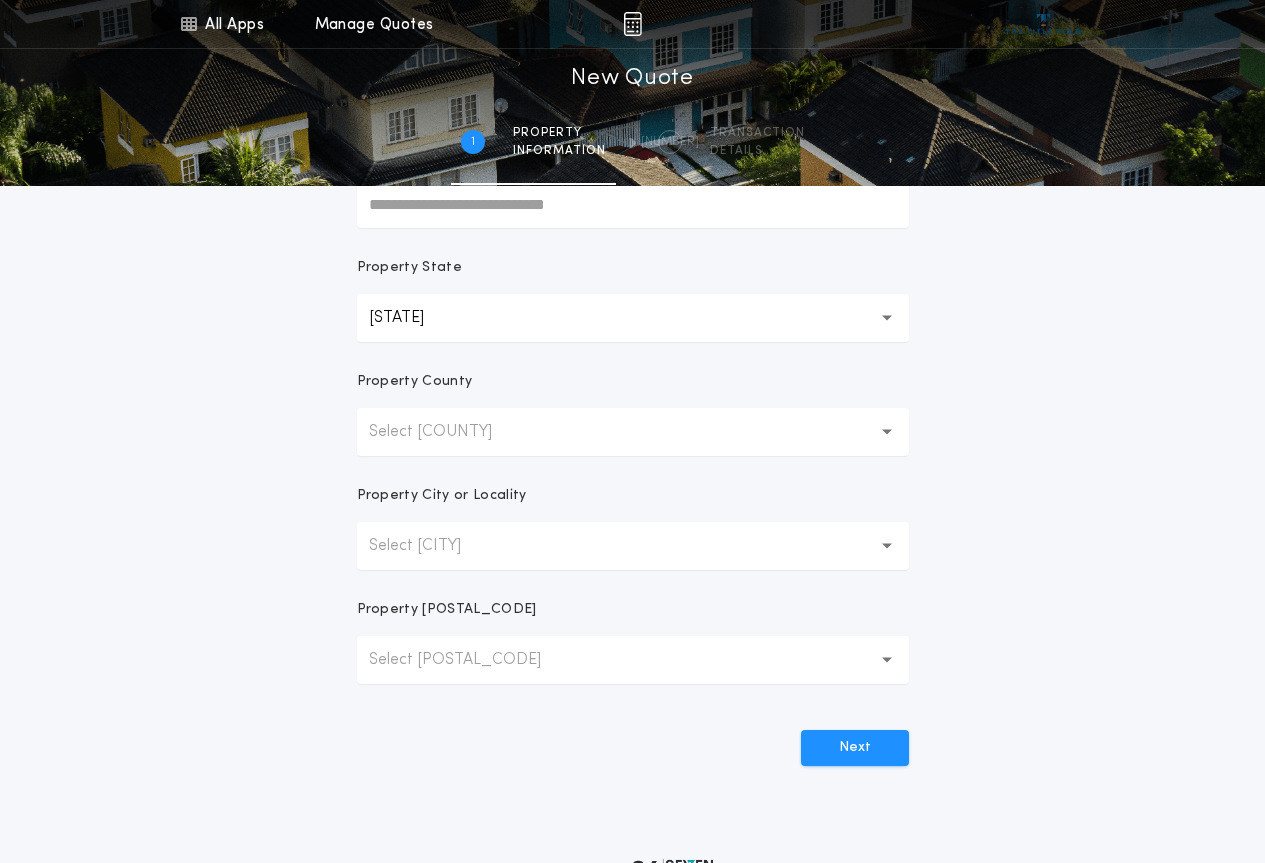 click on "Select [COUNTY]" at bounding box center (633, 432) 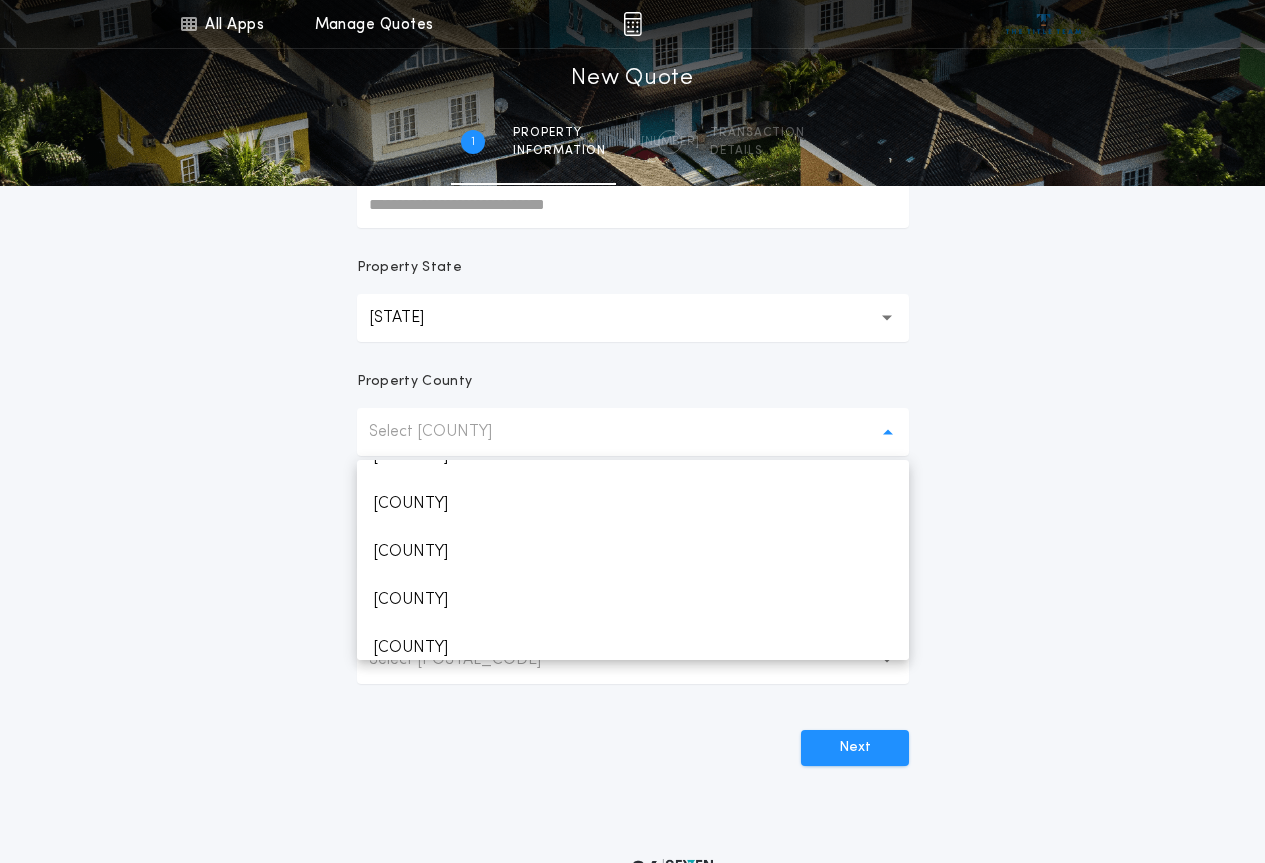 scroll, scrollTop: 1000, scrollLeft: 0, axis: vertical 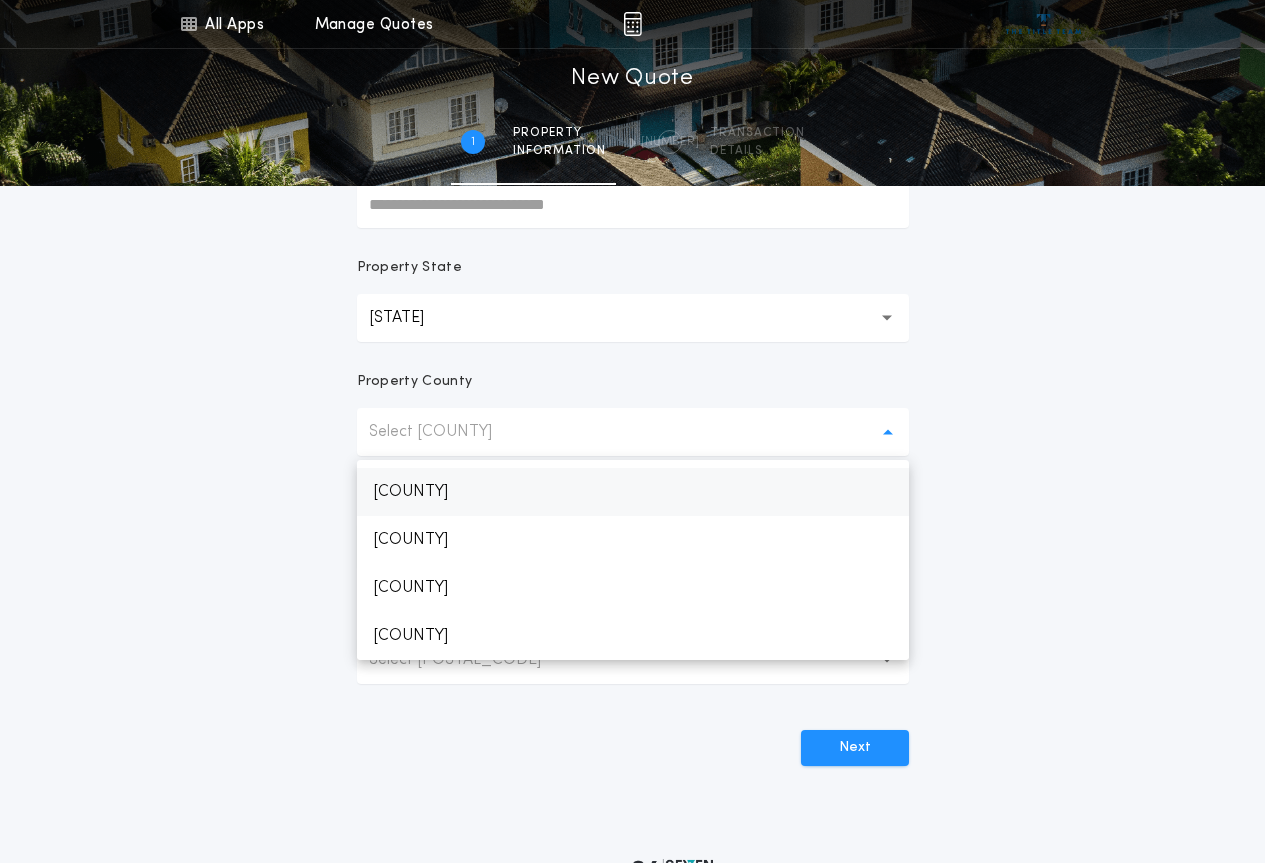 click on "[COUNTY]" at bounding box center [633, 492] 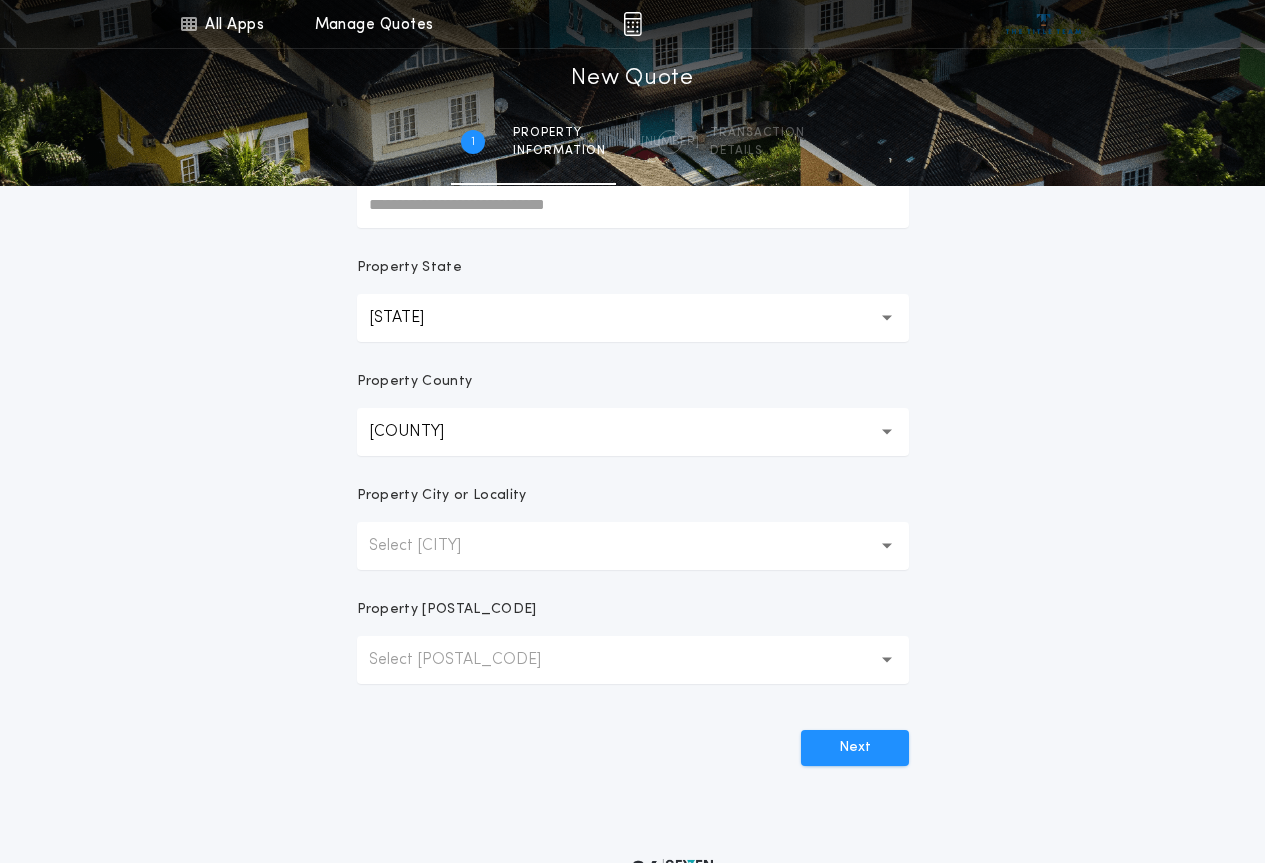 click on "Select [CITY]" at bounding box center (431, 546) 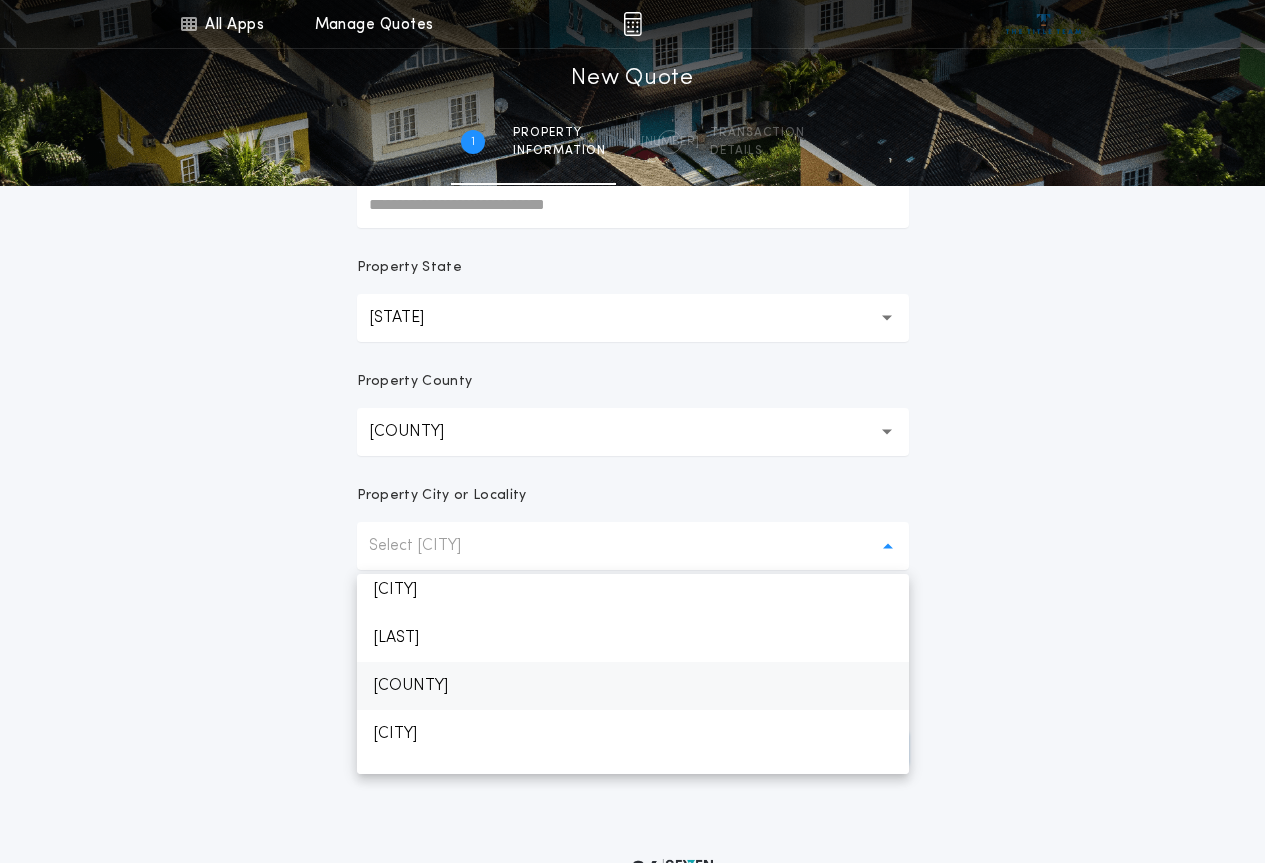 scroll, scrollTop: 232, scrollLeft: 0, axis: vertical 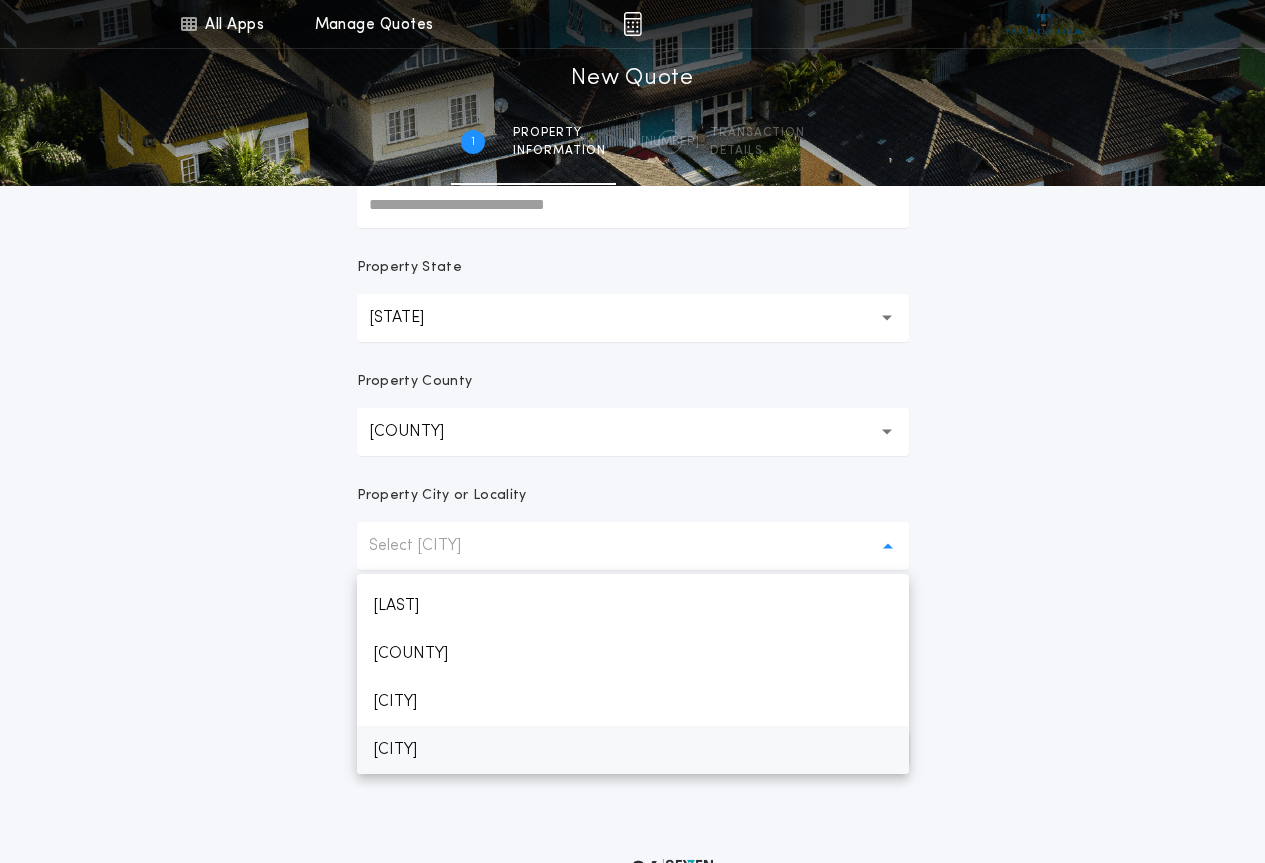 click on "[CITY]" at bounding box center [633, 750] 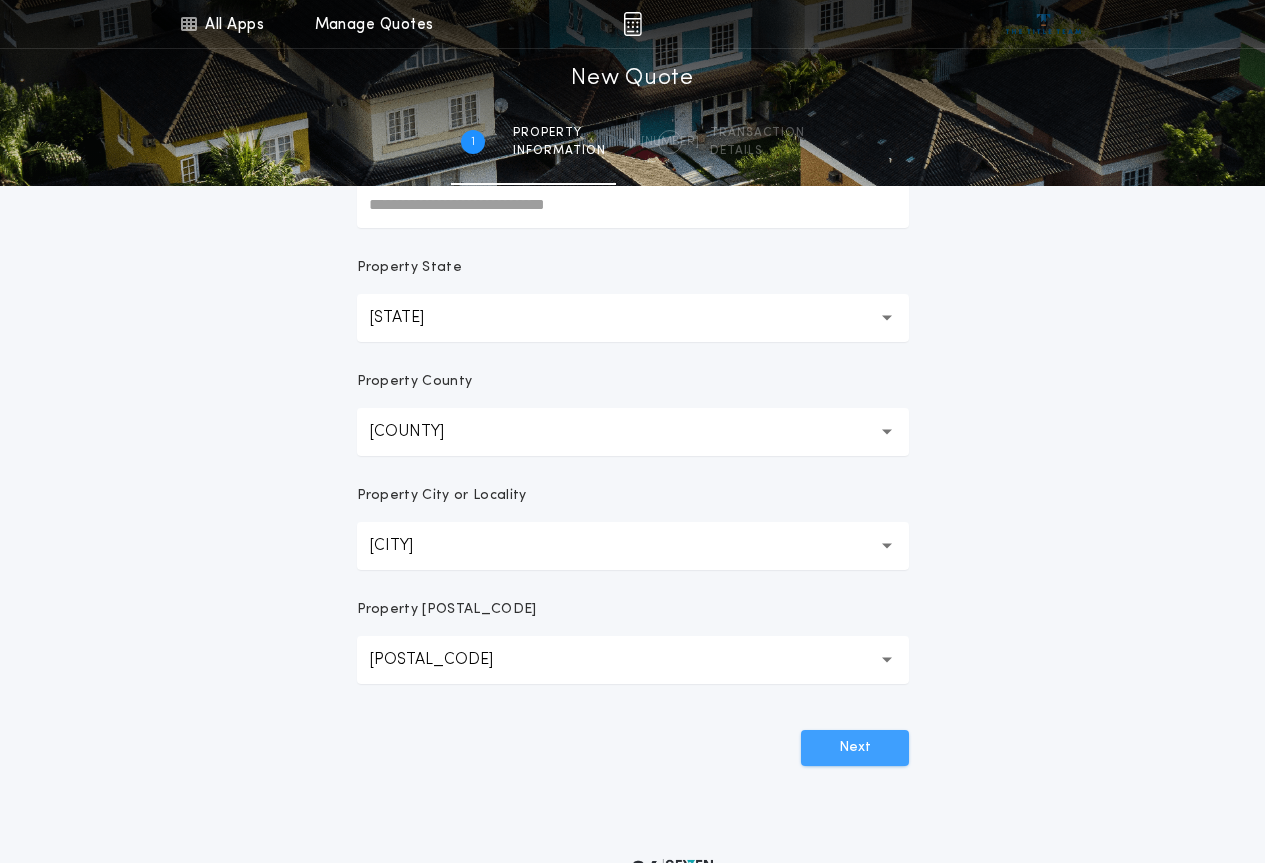 click on "Next" at bounding box center [855, 748] 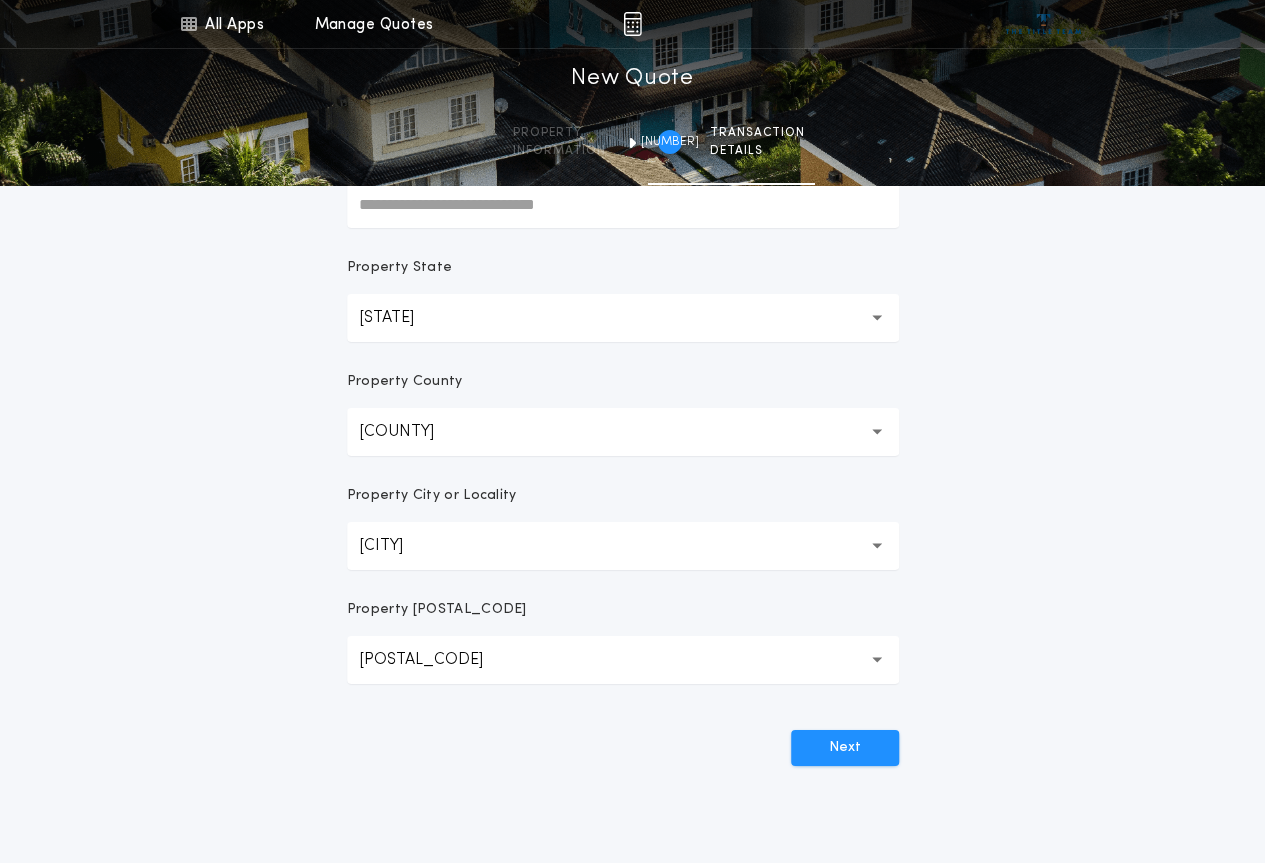 scroll, scrollTop: 0, scrollLeft: 0, axis: both 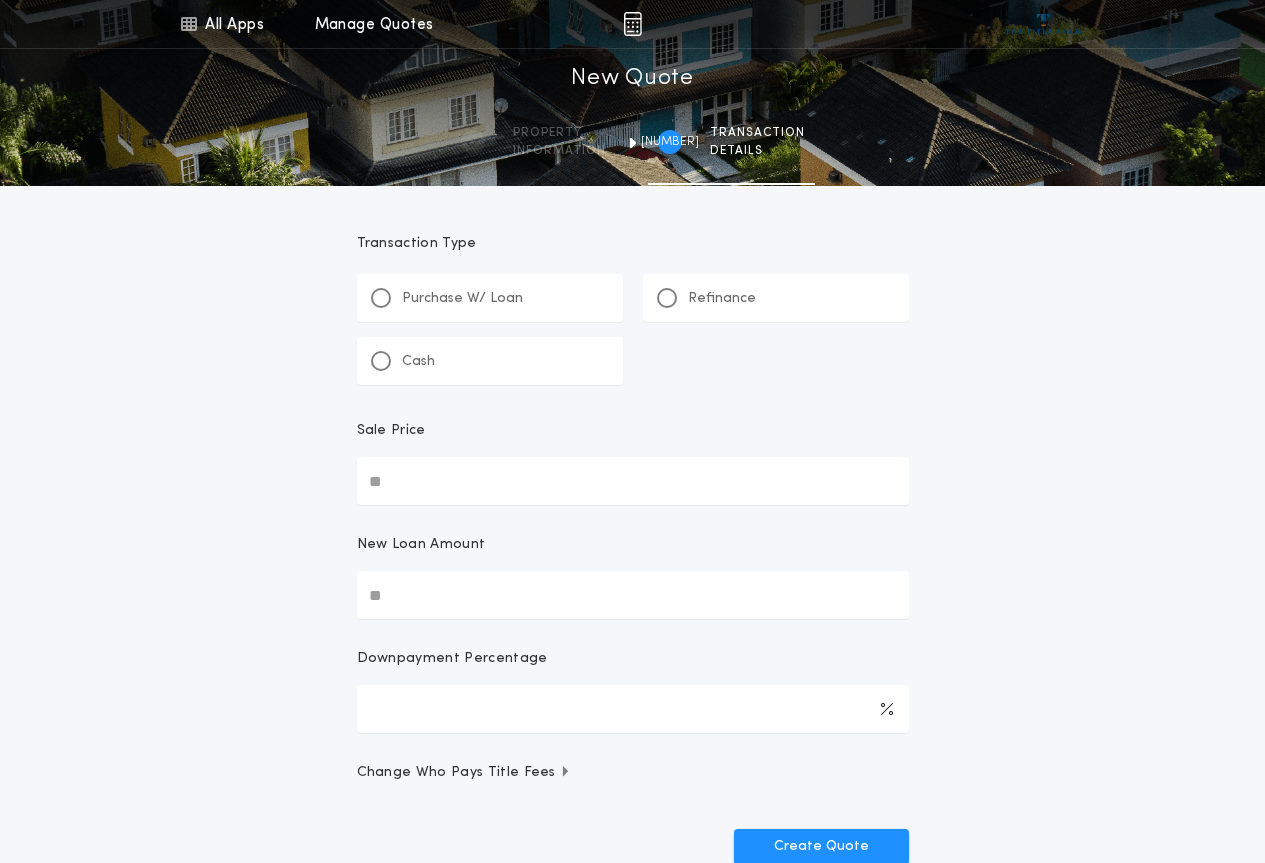click on "Purchase W/ Loan" at bounding box center (490, 298) 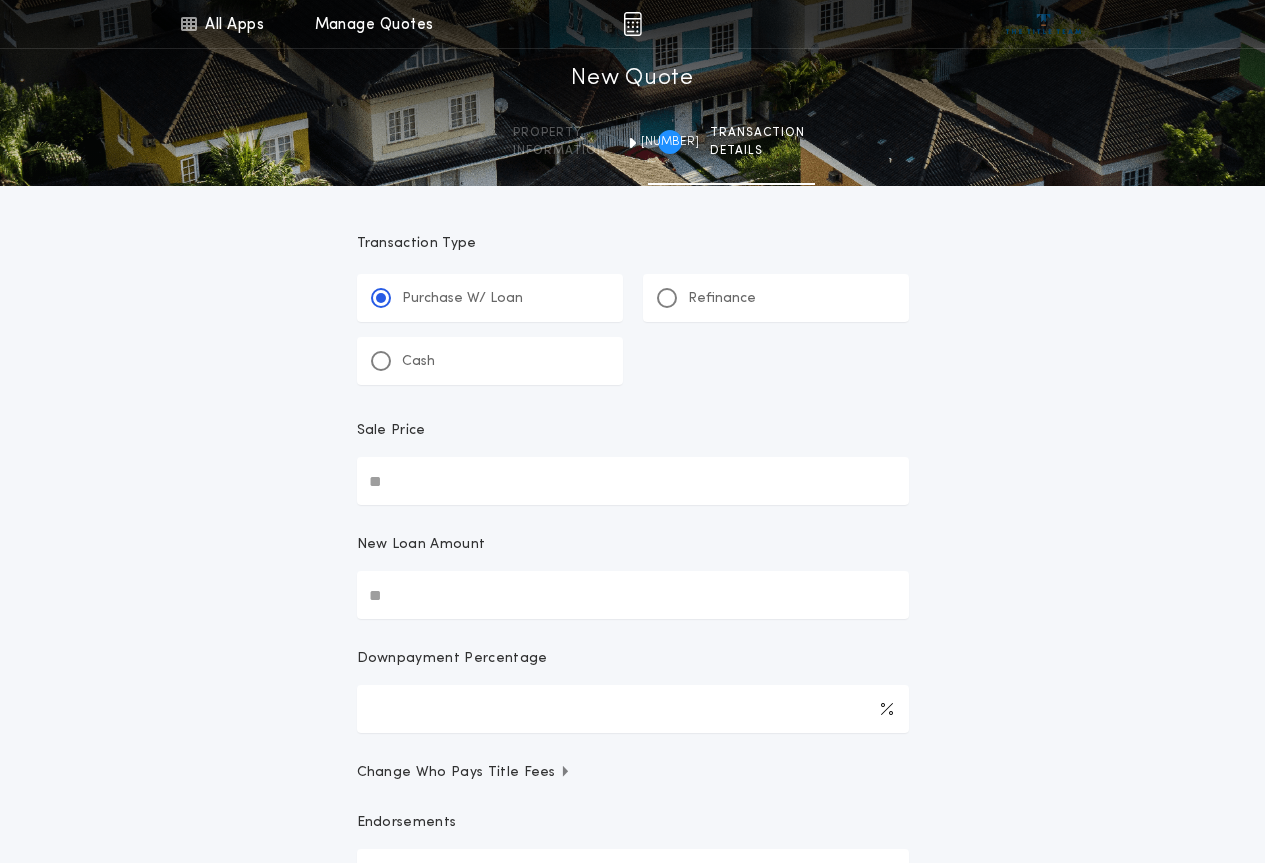 click on "Sale Price" at bounding box center (633, 481) 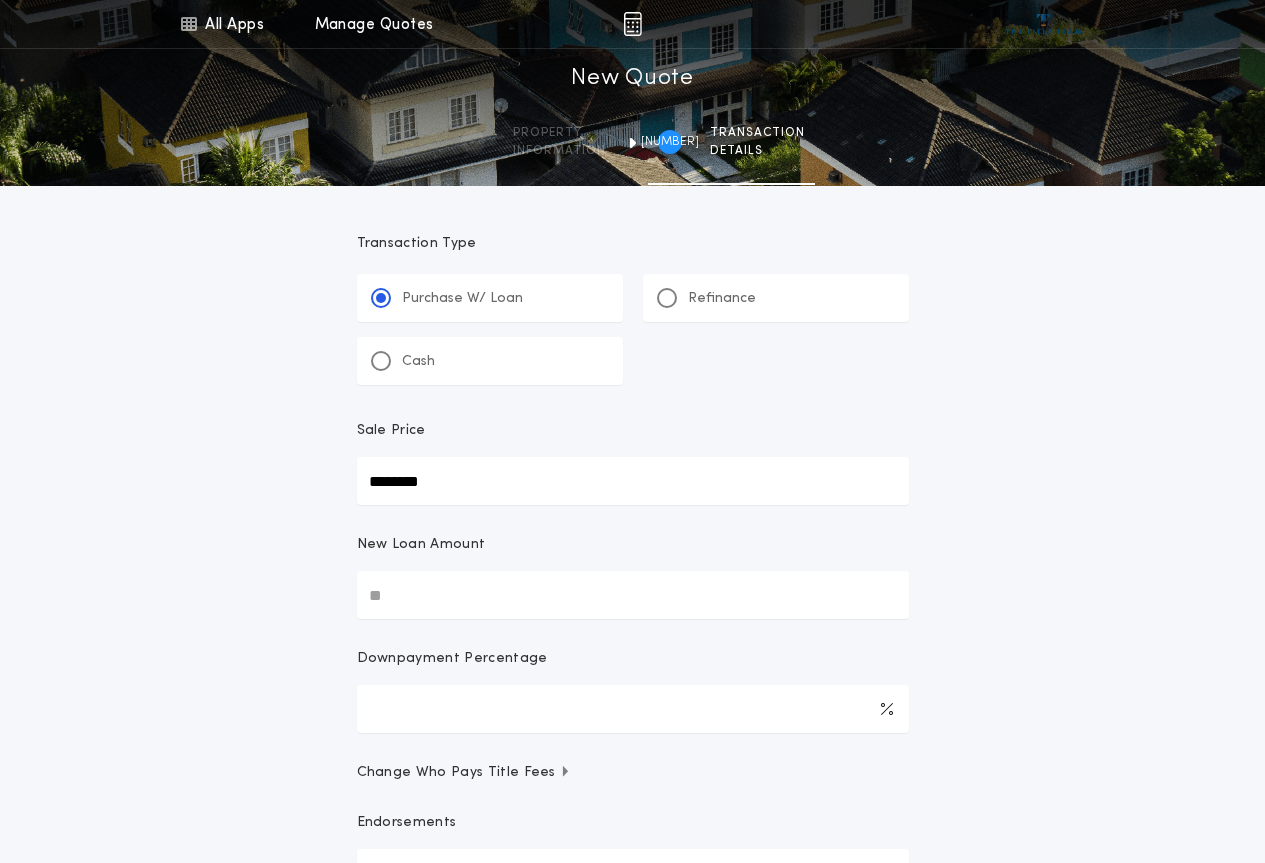 type on "********" 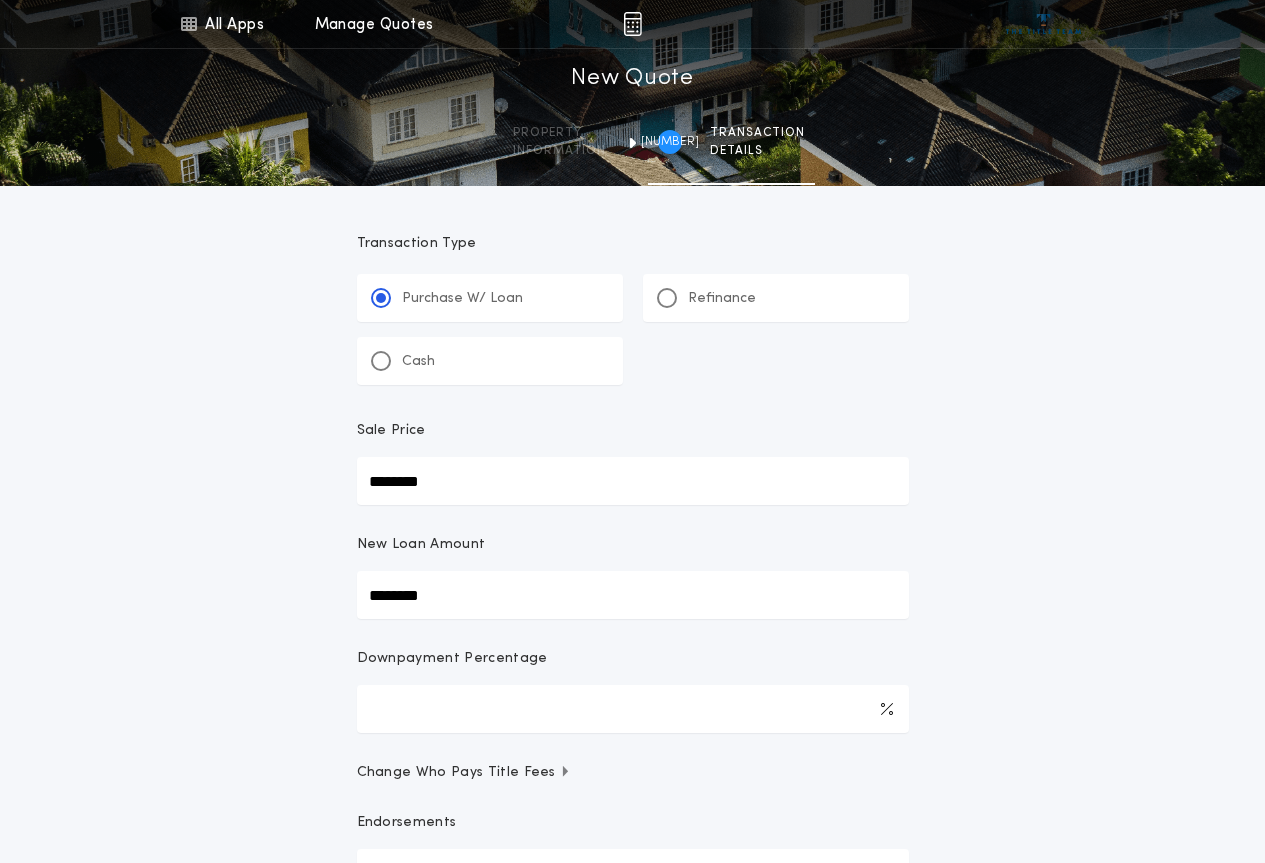 type on "********" 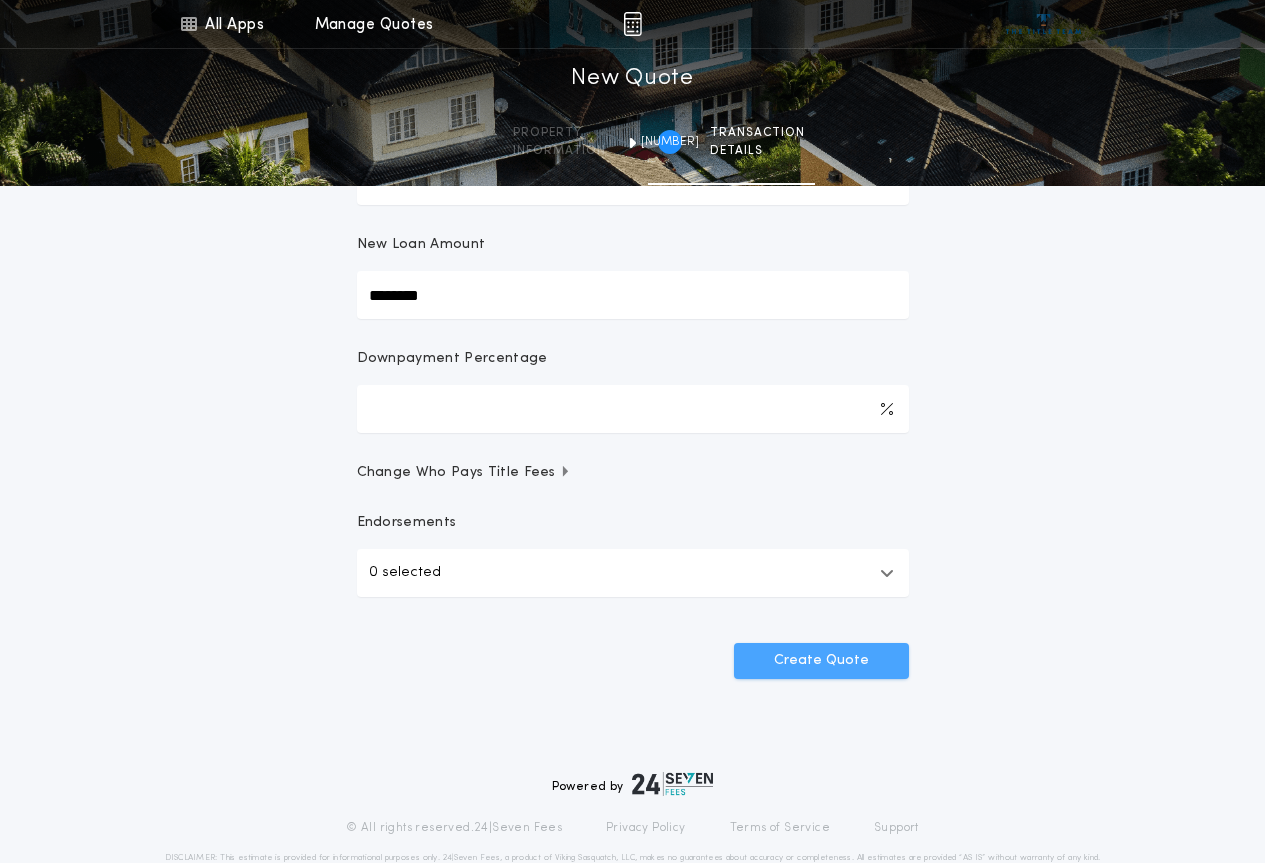 click on "Create Quote" at bounding box center [821, 661] 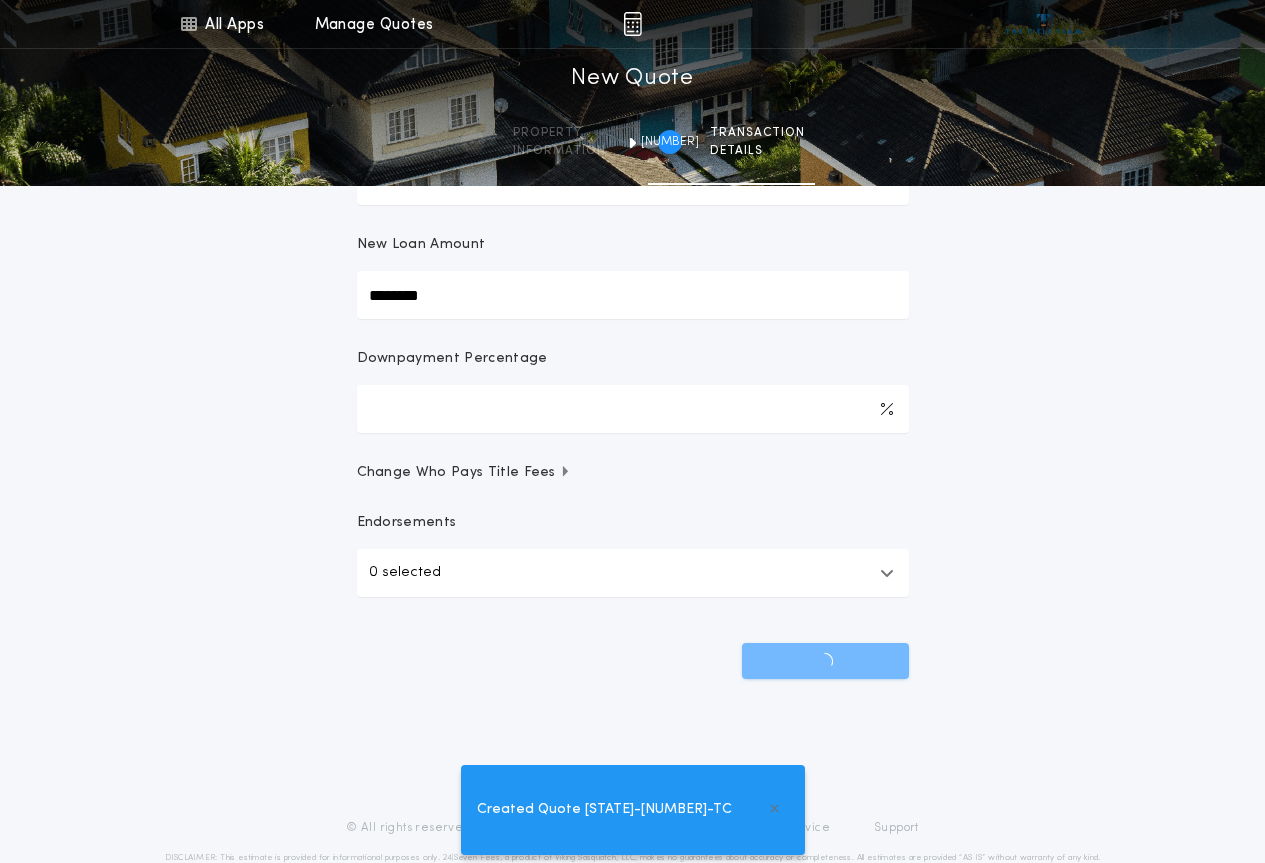 scroll, scrollTop: 0, scrollLeft: 0, axis: both 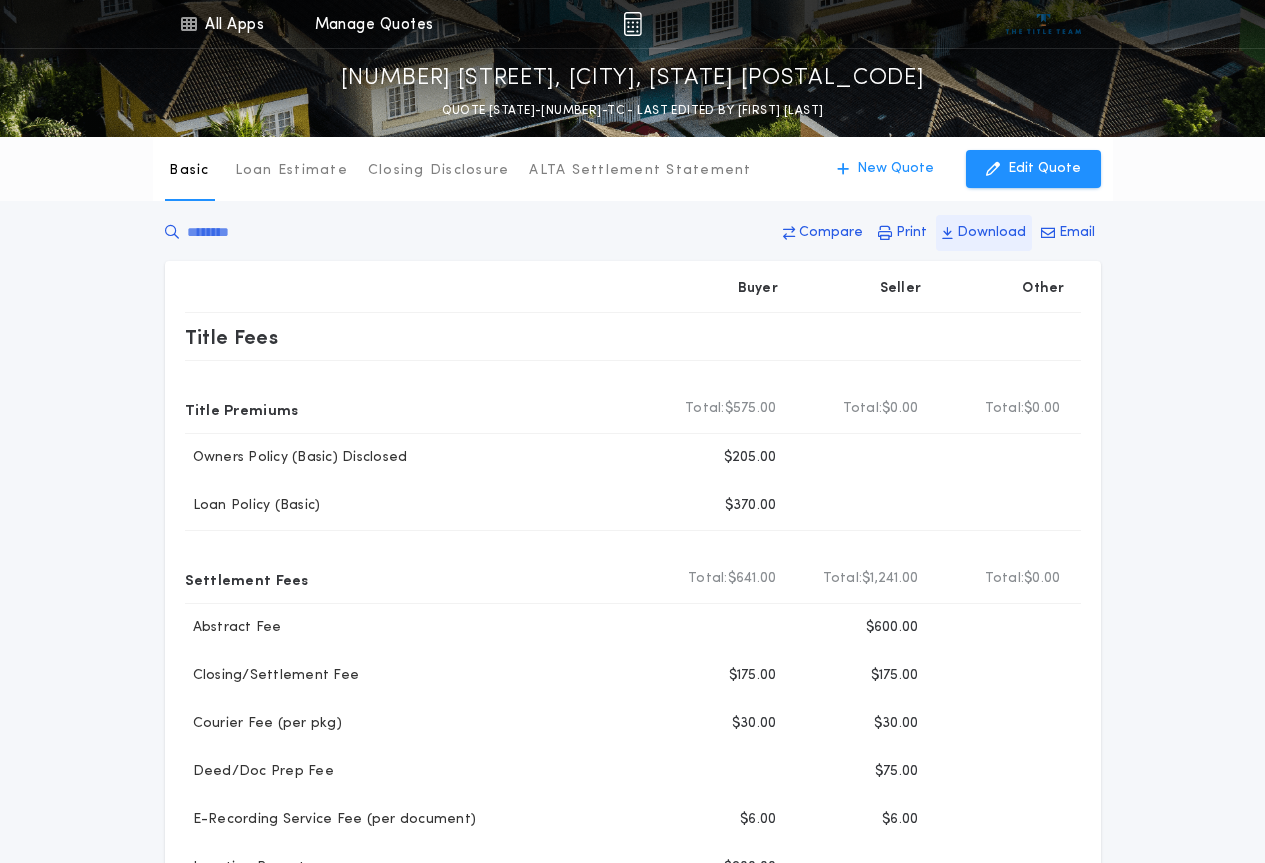 click on "Download" at bounding box center [831, 233] 